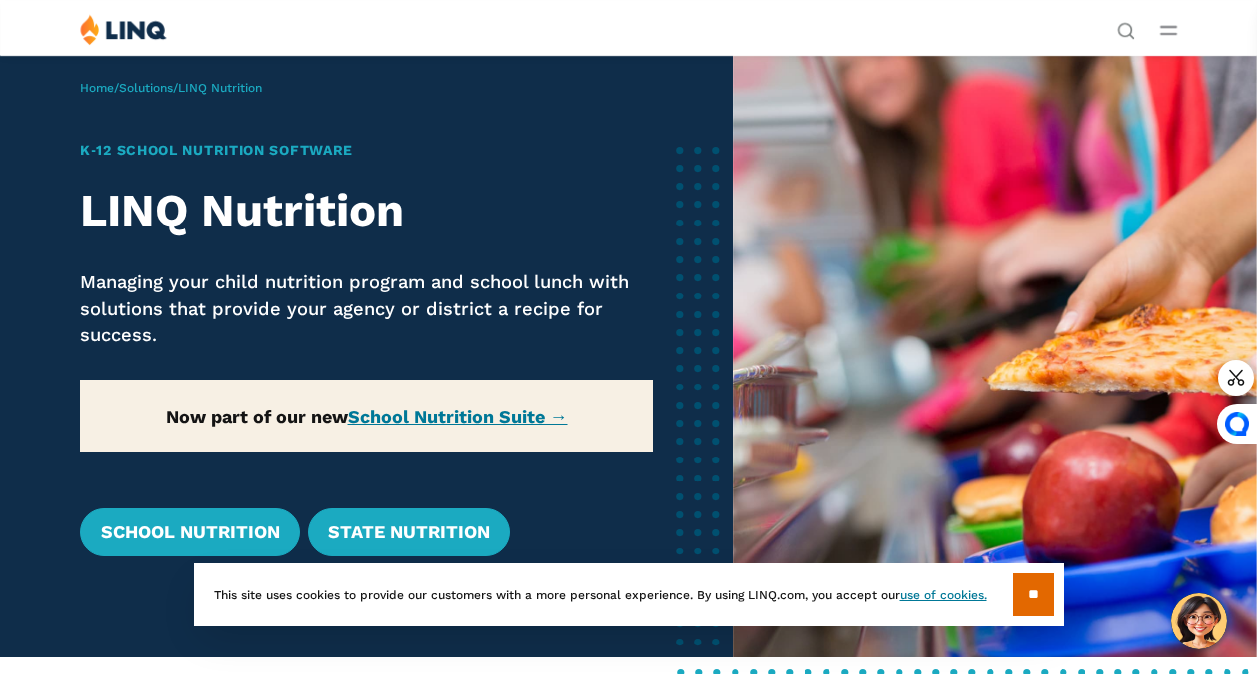 scroll, scrollTop: 0, scrollLeft: 0, axis: both 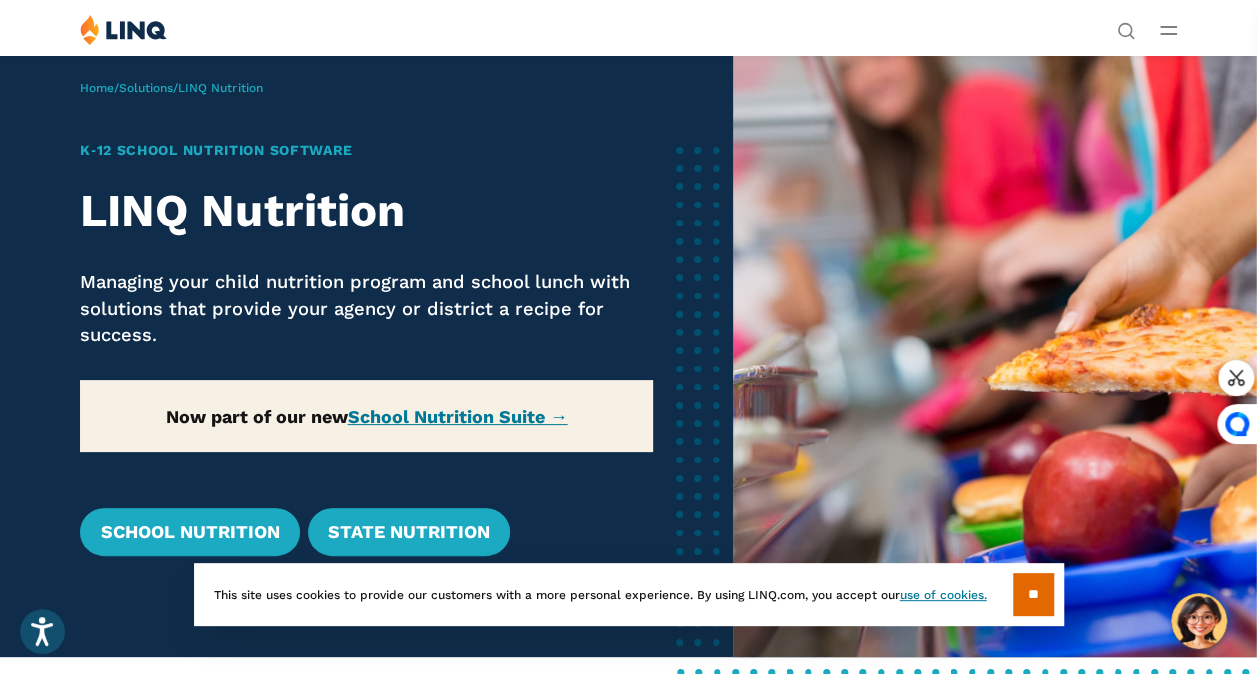 click on "Support
Login" at bounding box center [1050, 369] 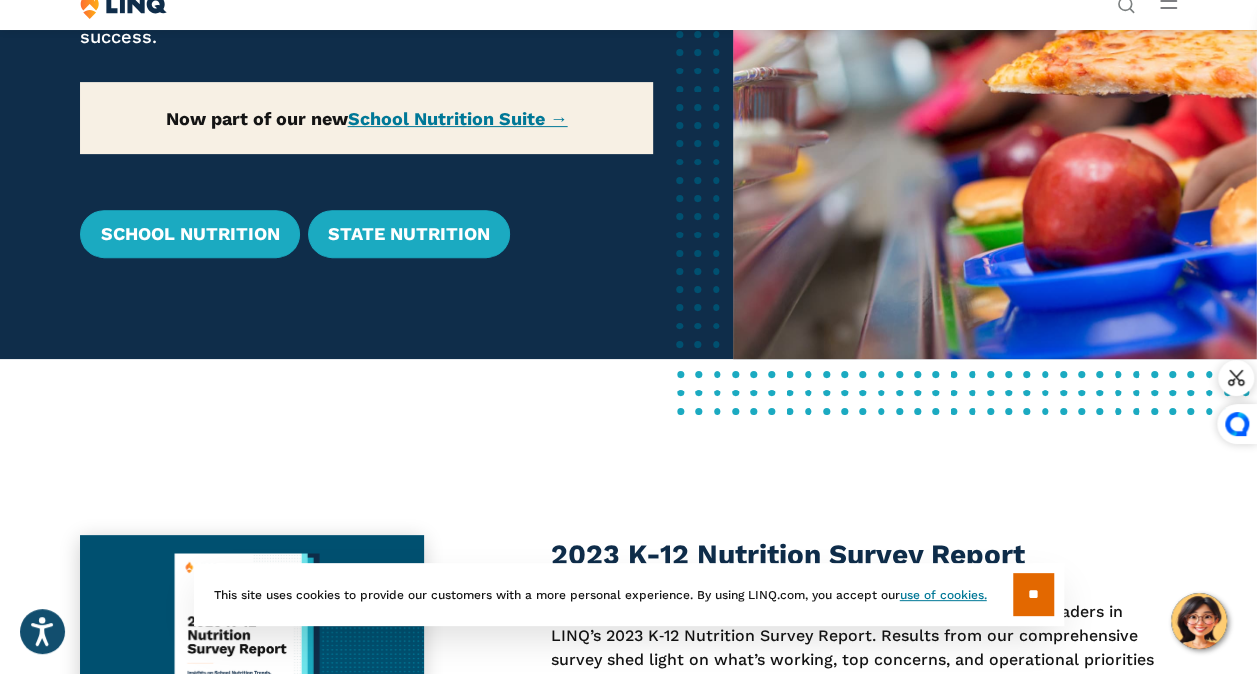 scroll, scrollTop: 290, scrollLeft: 0, axis: vertical 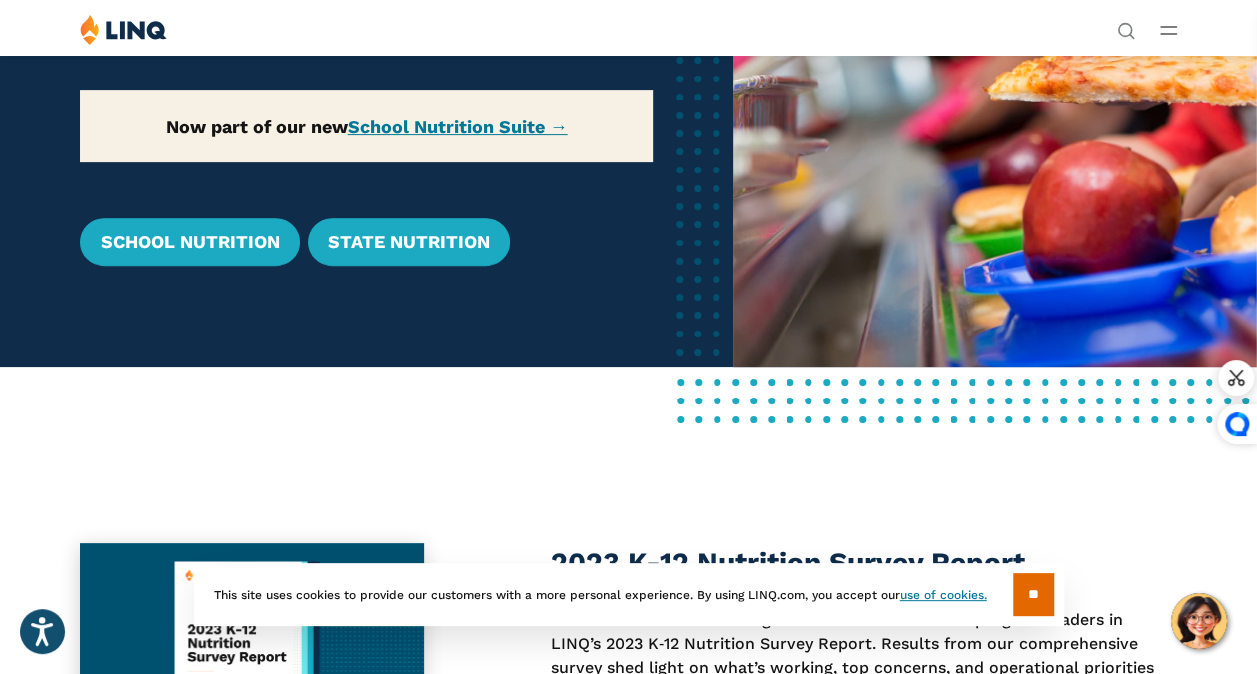 click on "Home  /  Solutions  /  LINQ Nutrition
K‑12 School Nutrition Software
LINQ Nutrition
Managing your child nutrition program and school lunch with solutions that provide your agency or district a recipe for success.
Now part of our new  School Nutrition Suite →
School Nutrition
State Nutrition
[YEAR] K-12 Nutrition Survey Report
Take a look at valuable insights from school nutrition program leaders in LINQ’s [YEAR] K‑12 Nutrition Survey Report. Results from our comprehensive survey shed light on what’s working, top concerns, and operational priorities for school and district nutrition programs across the U.S.
Get the Report
Overview
Nutrition solutions for state agencies and school districts
Take Control with Comprehensive Nutrition Solutions" at bounding box center [628, 2121] 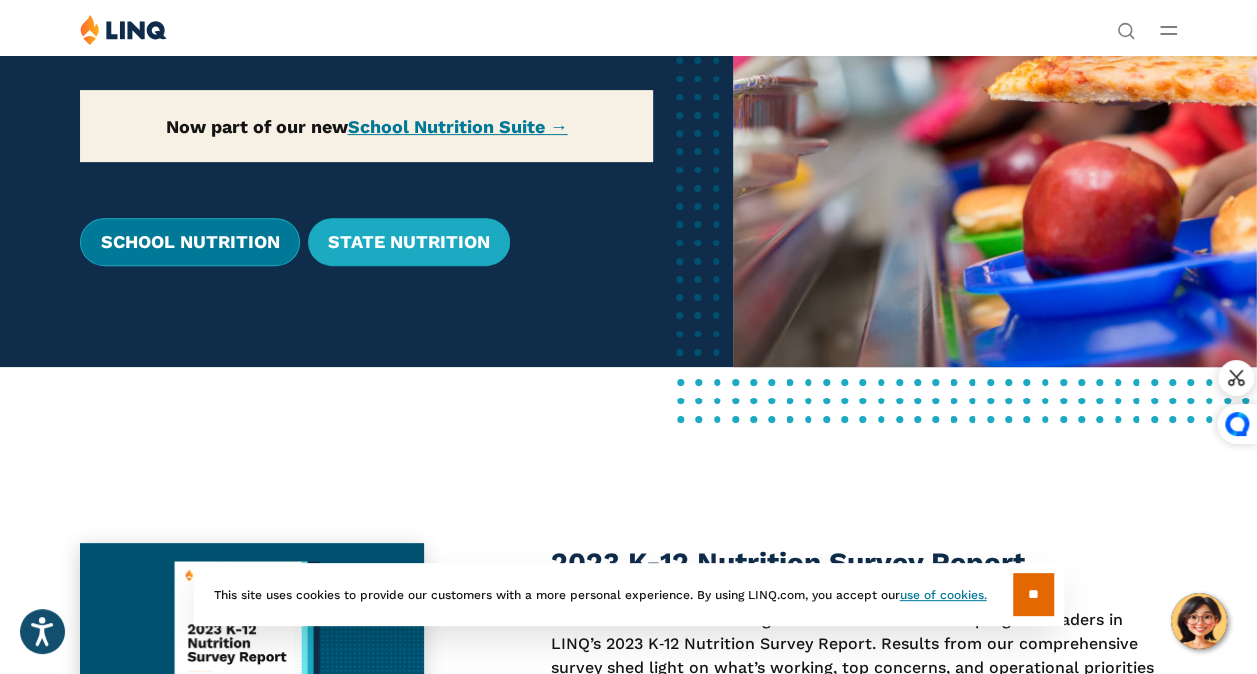 click on "School Nutrition" at bounding box center (189, 242) 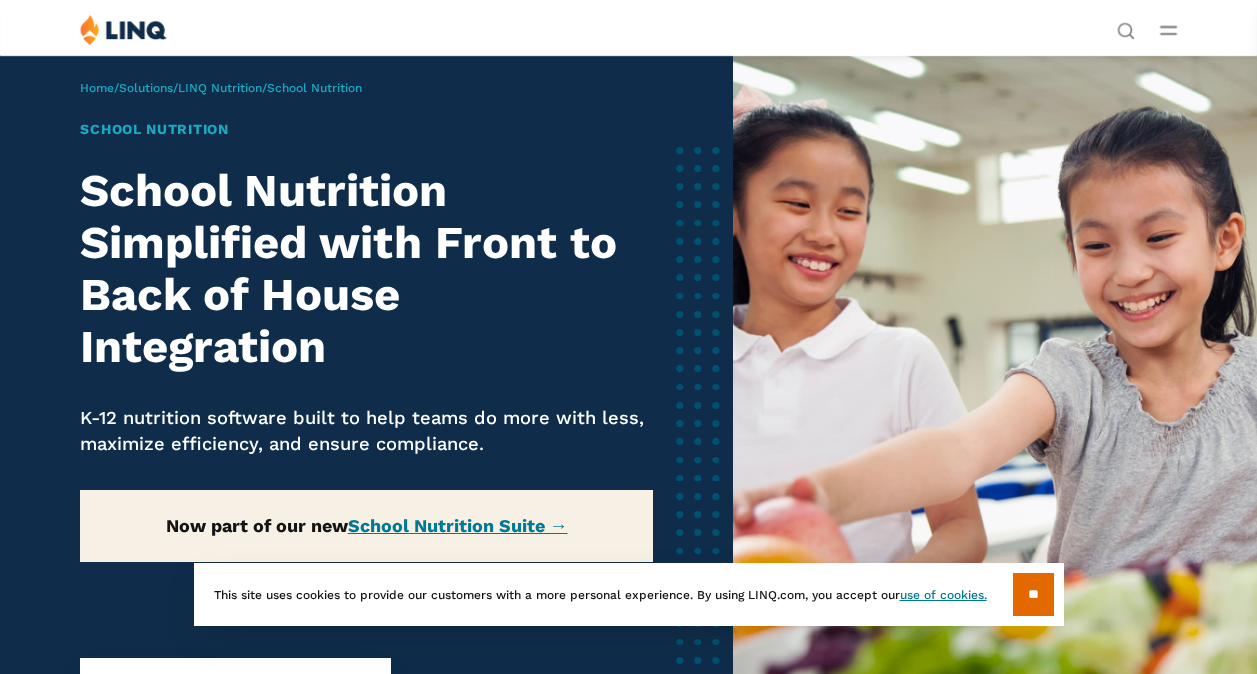 scroll, scrollTop: 0, scrollLeft: 0, axis: both 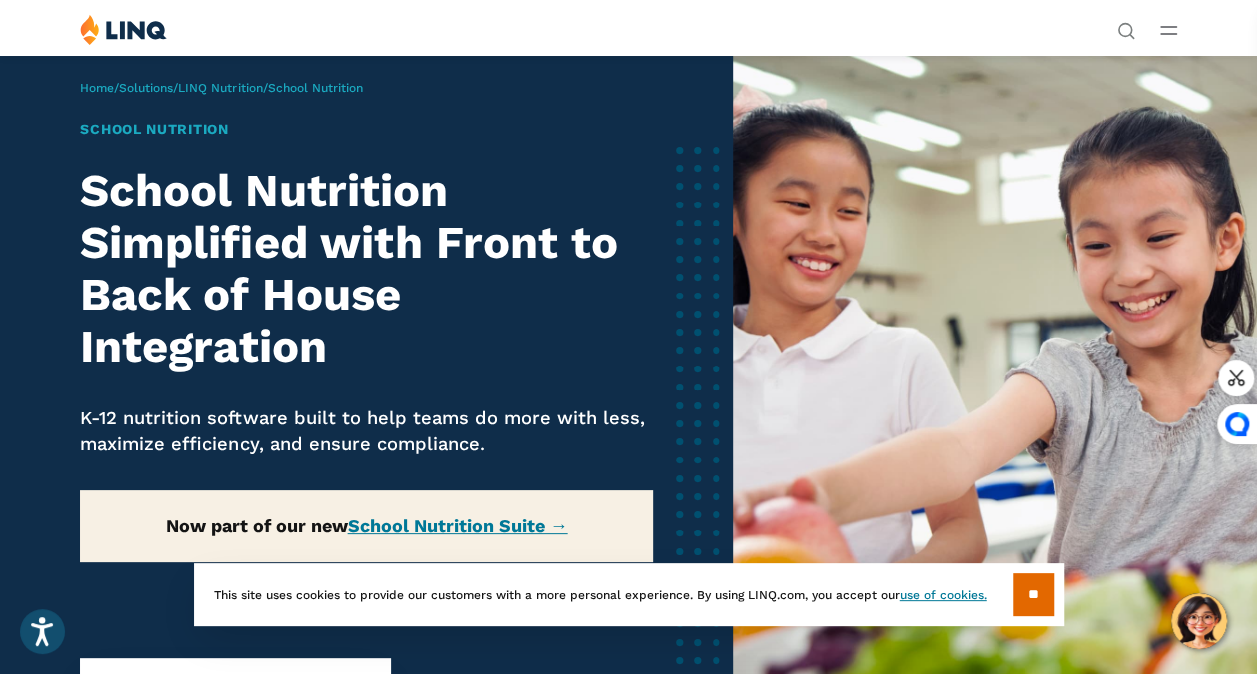 click at bounding box center (995, 376) 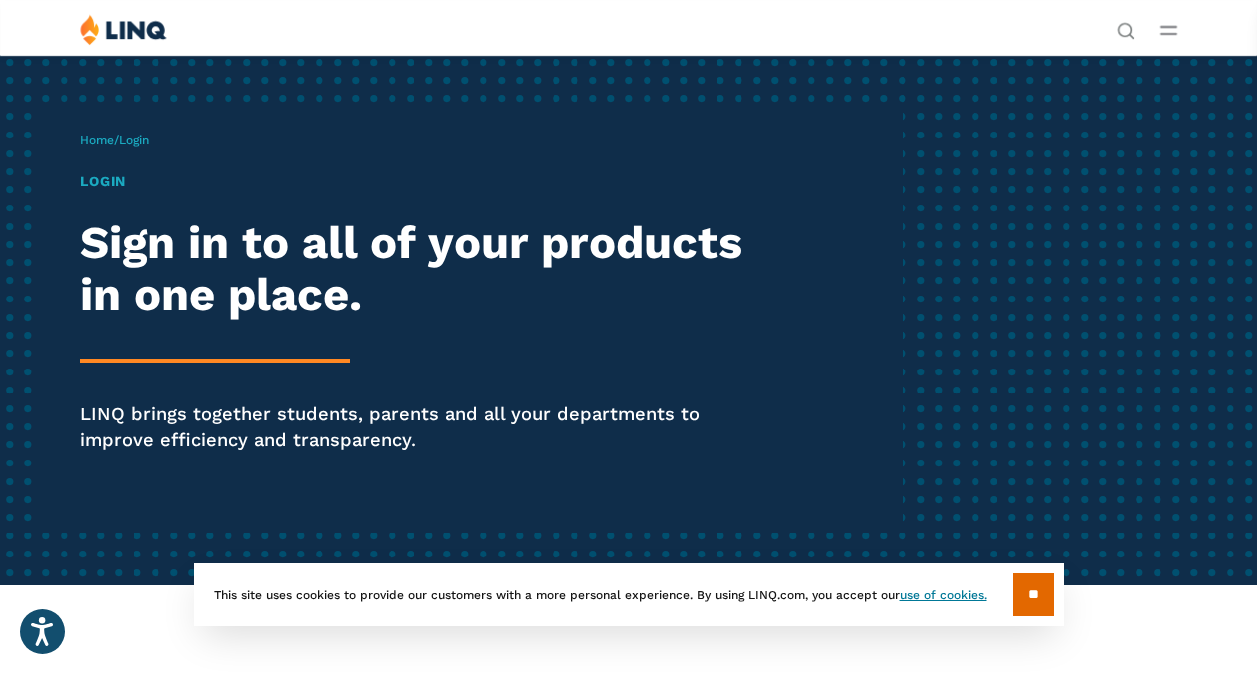 scroll, scrollTop: 0, scrollLeft: 0, axis: both 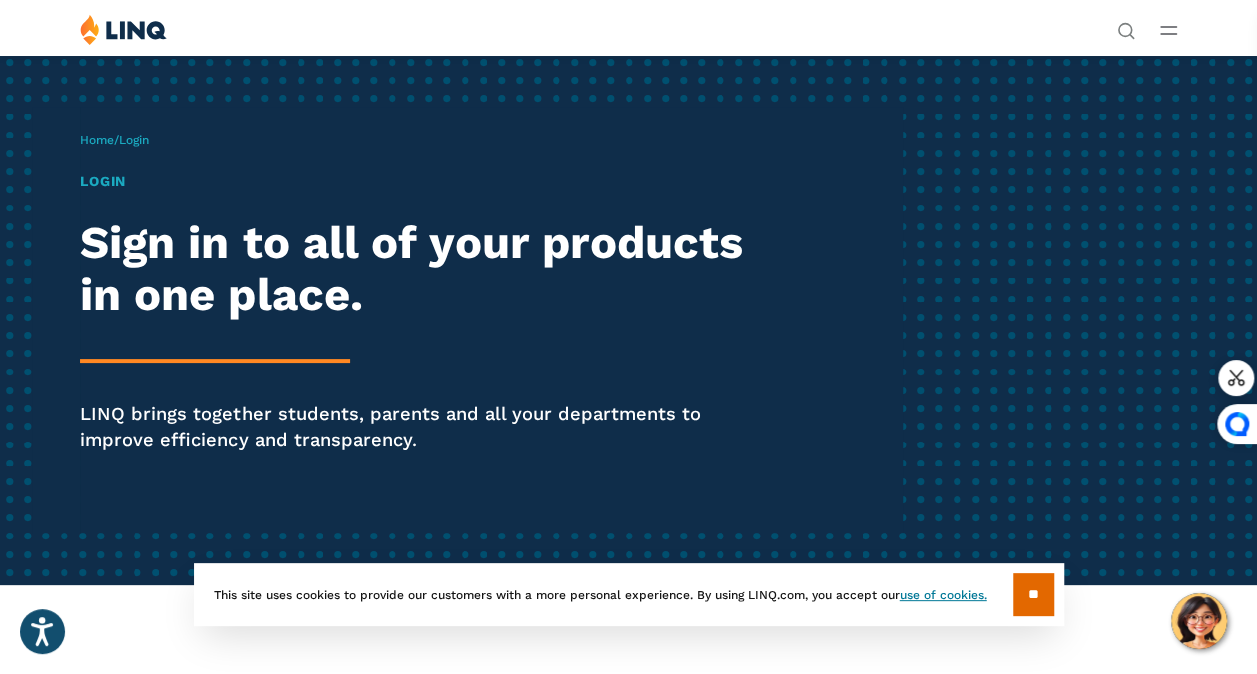click on "Login" at bounding box center (134, 140) 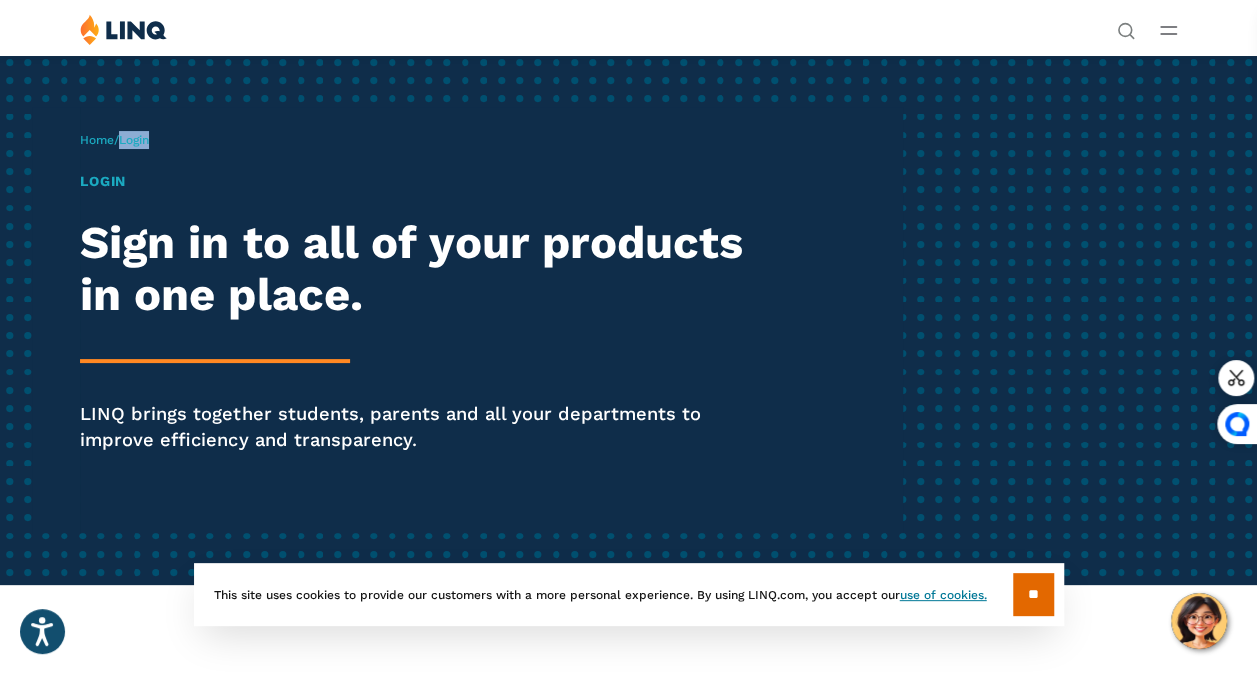 click on "Login" at bounding box center (134, 140) 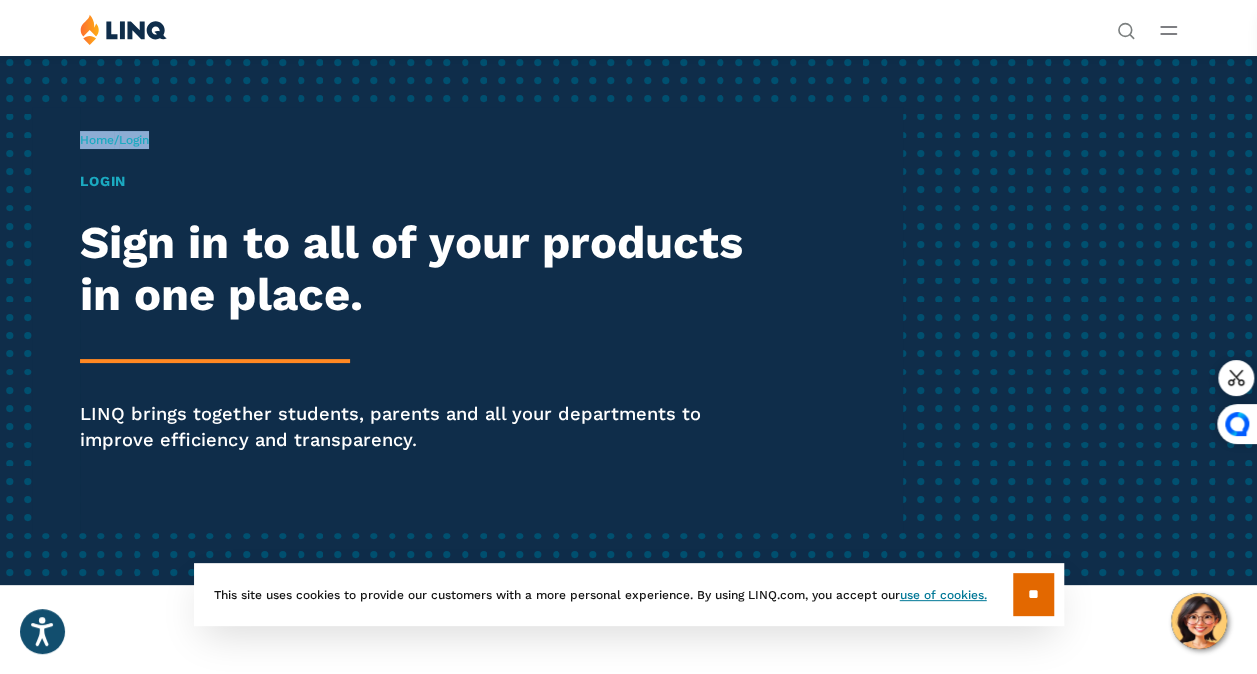click on "Login" at bounding box center [134, 140] 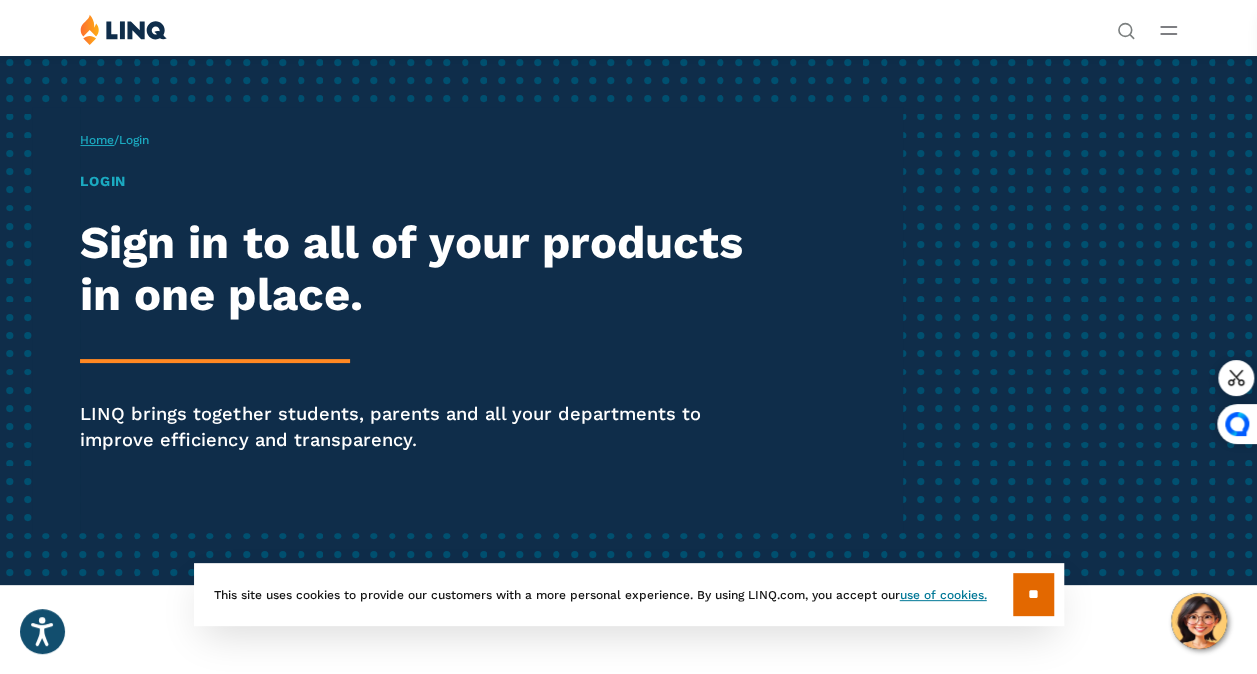 click on "Home" at bounding box center [97, 140] 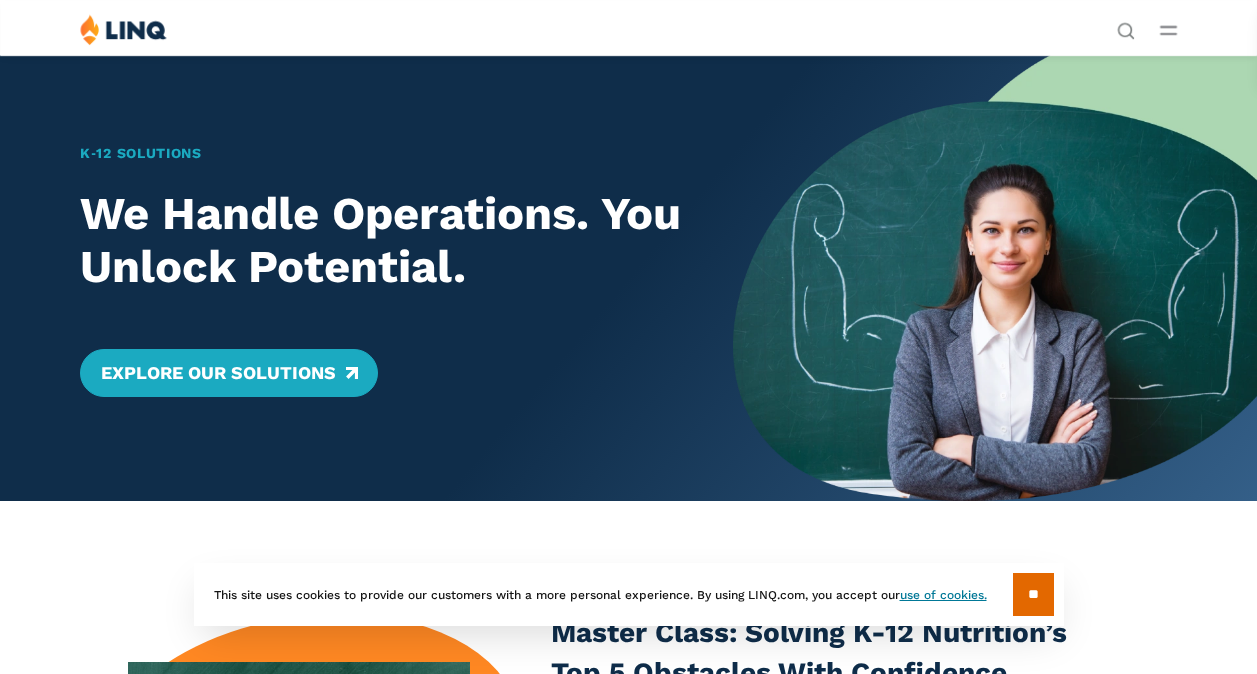 scroll, scrollTop: 0, scrollLeft: 0, axis: both 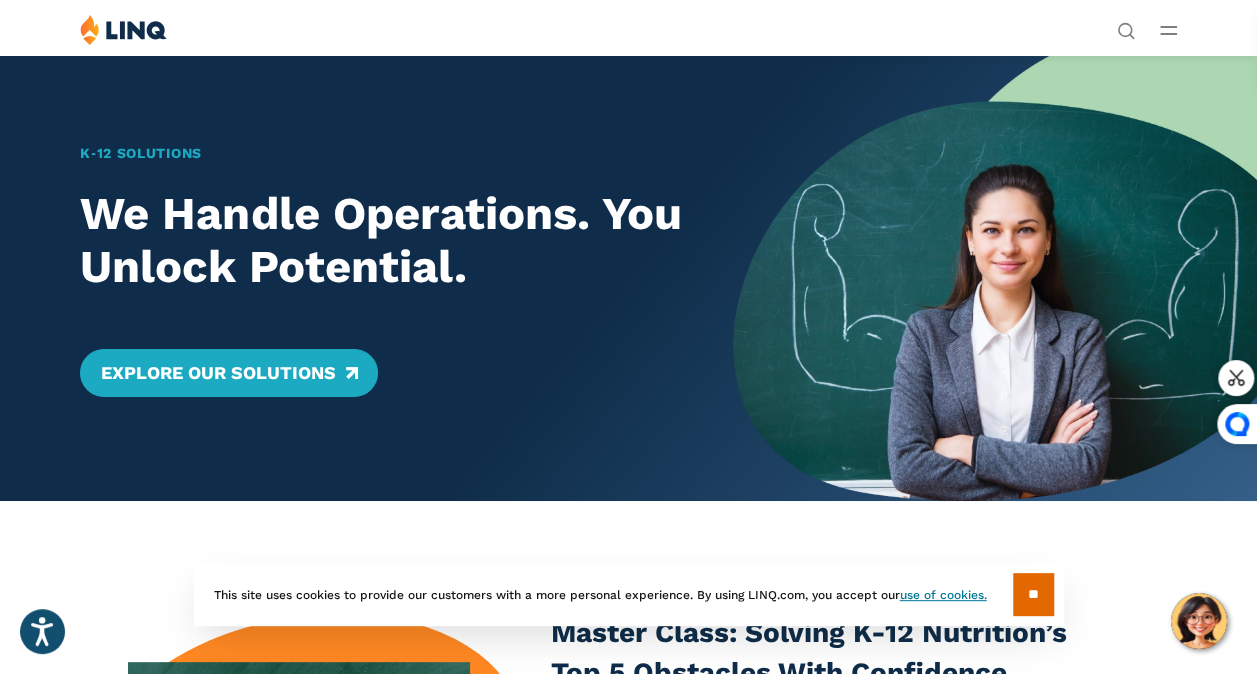 click on "Login" at bounding box center [975, 369] 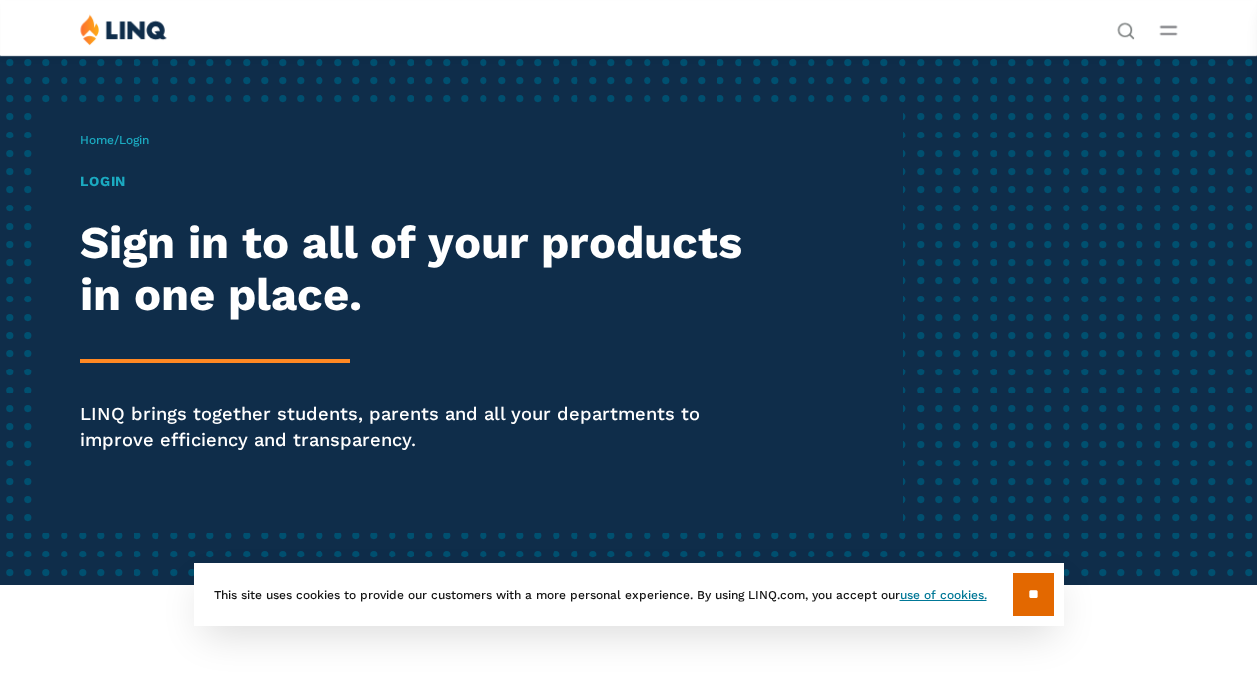 scroll, scrollTop: 0, scrollLeft: 0, axis: both 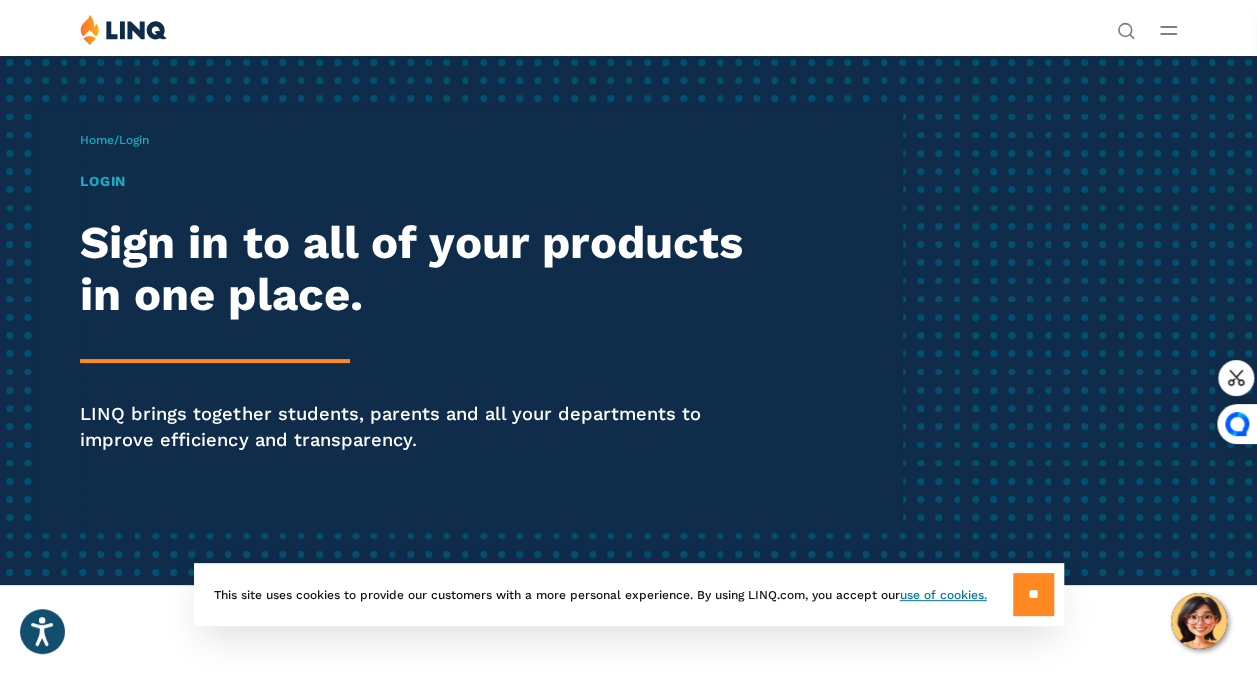 click on "**" at bounding box center (1033, 594) 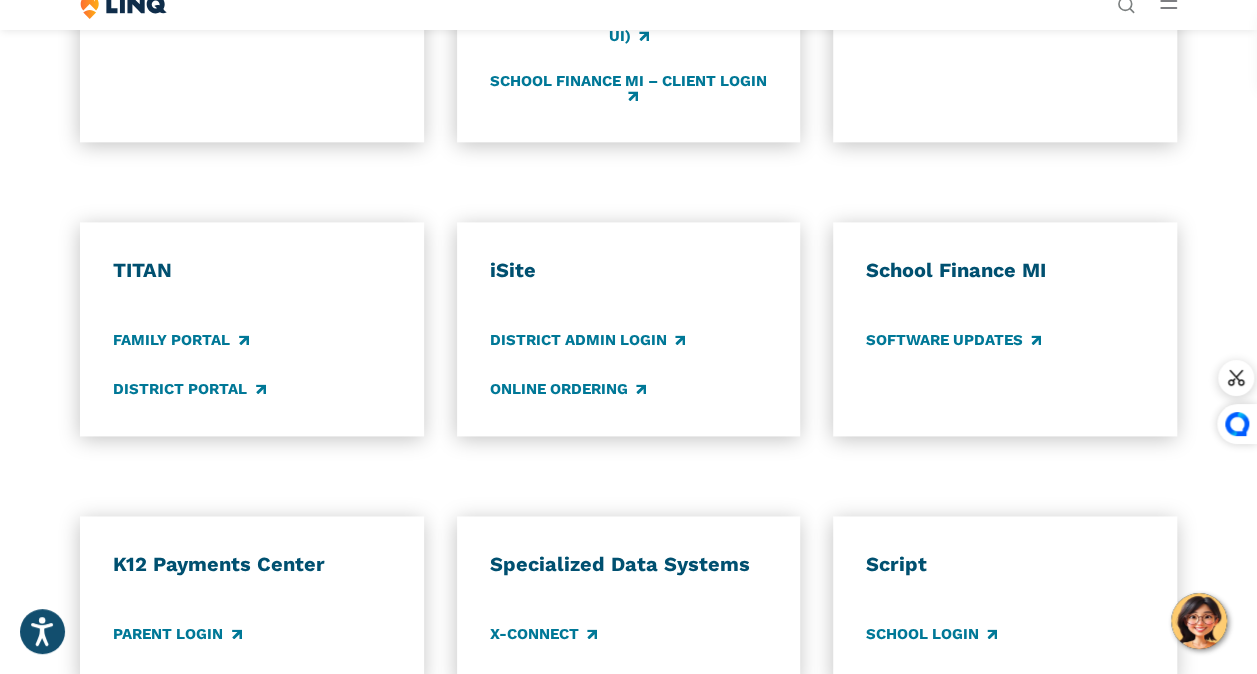 scroll, scrollTop: 1253, scrollLeft: 0, axis: vertical 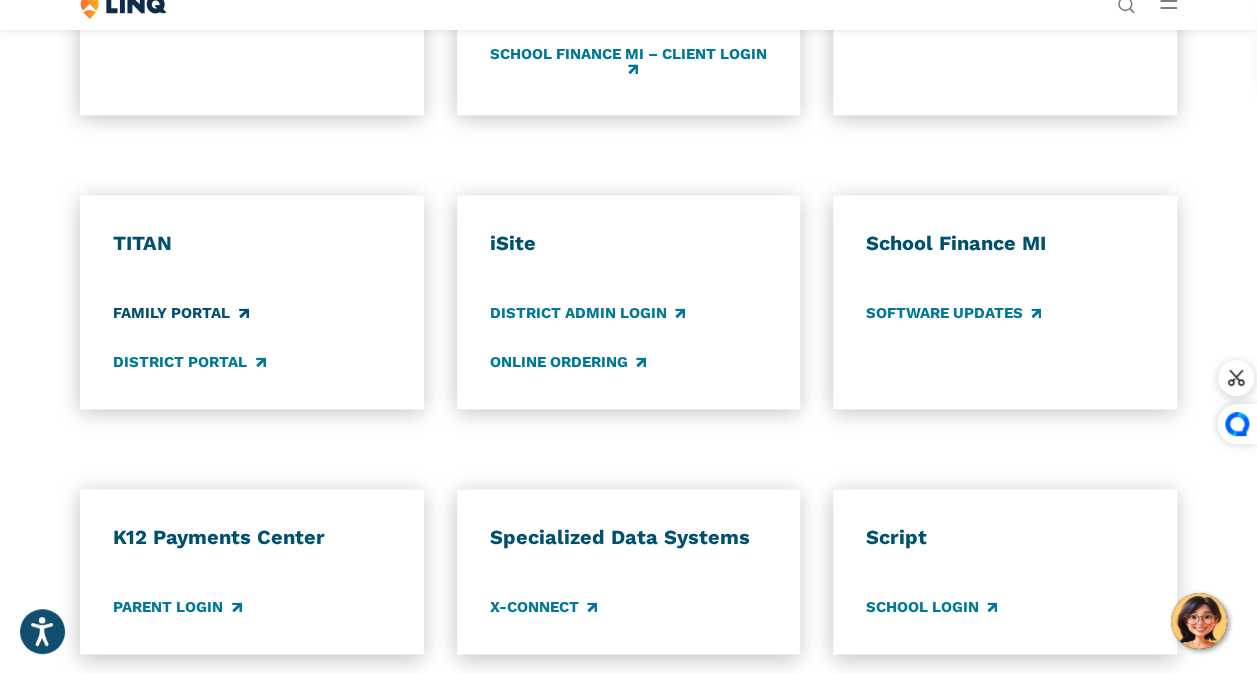 click on "Family Portal" at bounding box center [180, 313] 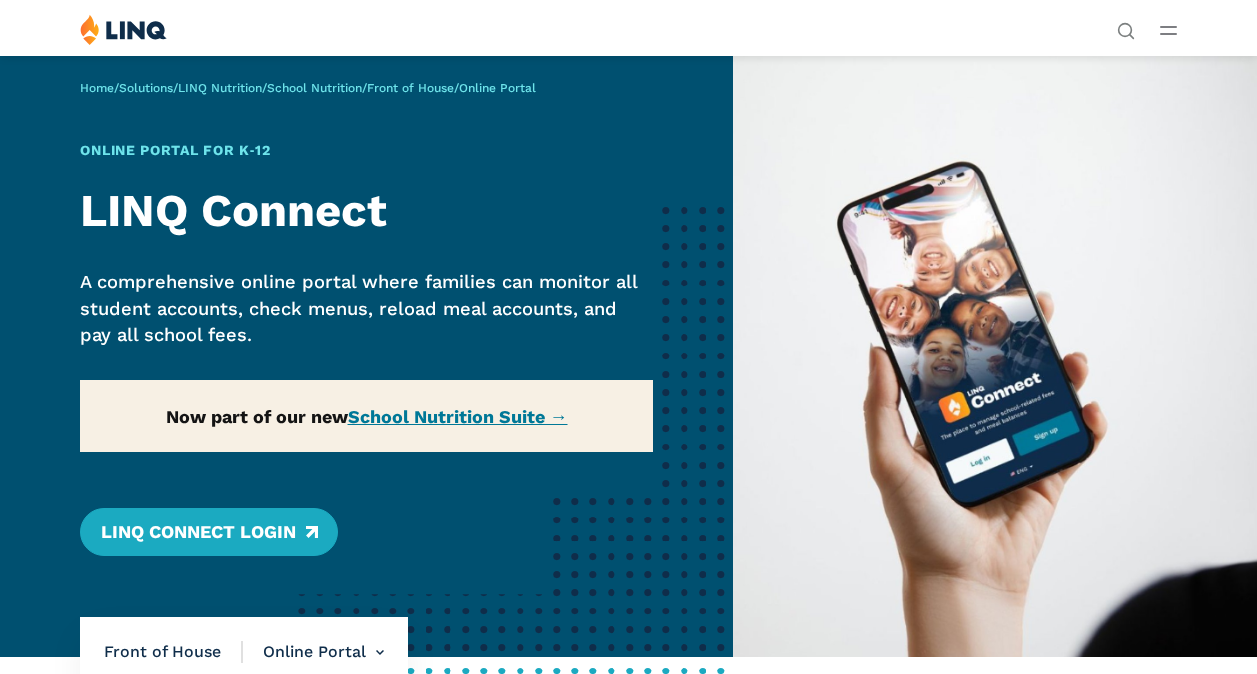 scroll, scrollTop: 0, scrollLeft: 0, axis: both 